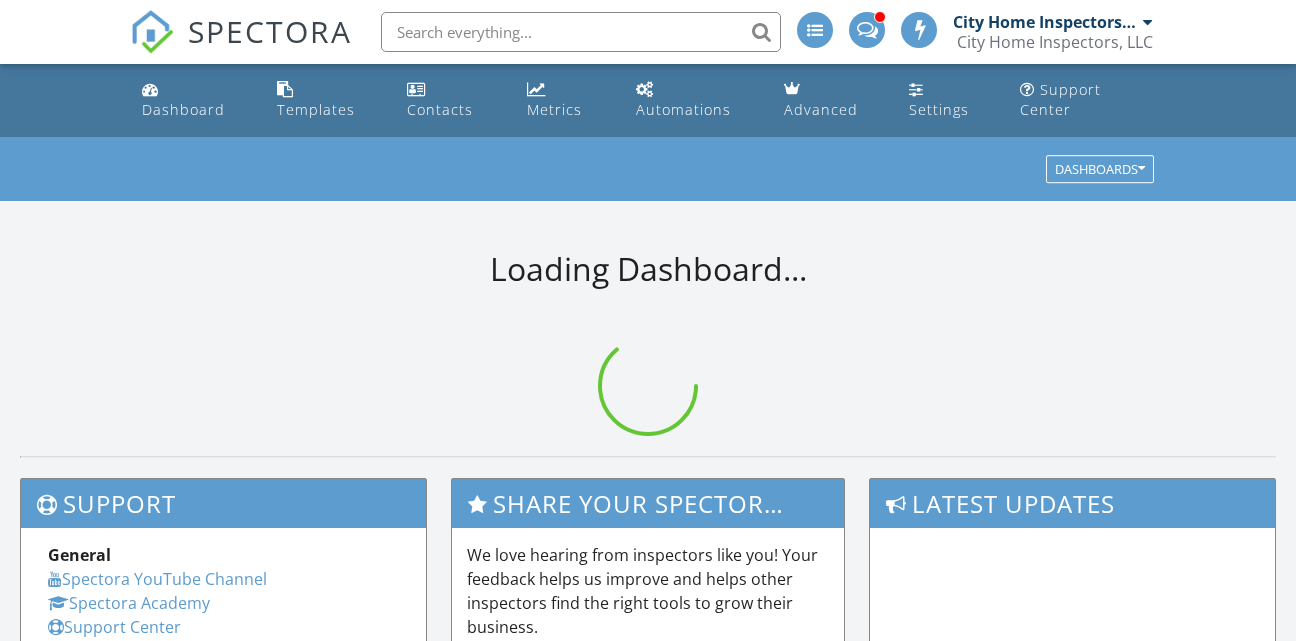 scroll, scrollTop: 0, scrollLeft: 0, axis: both 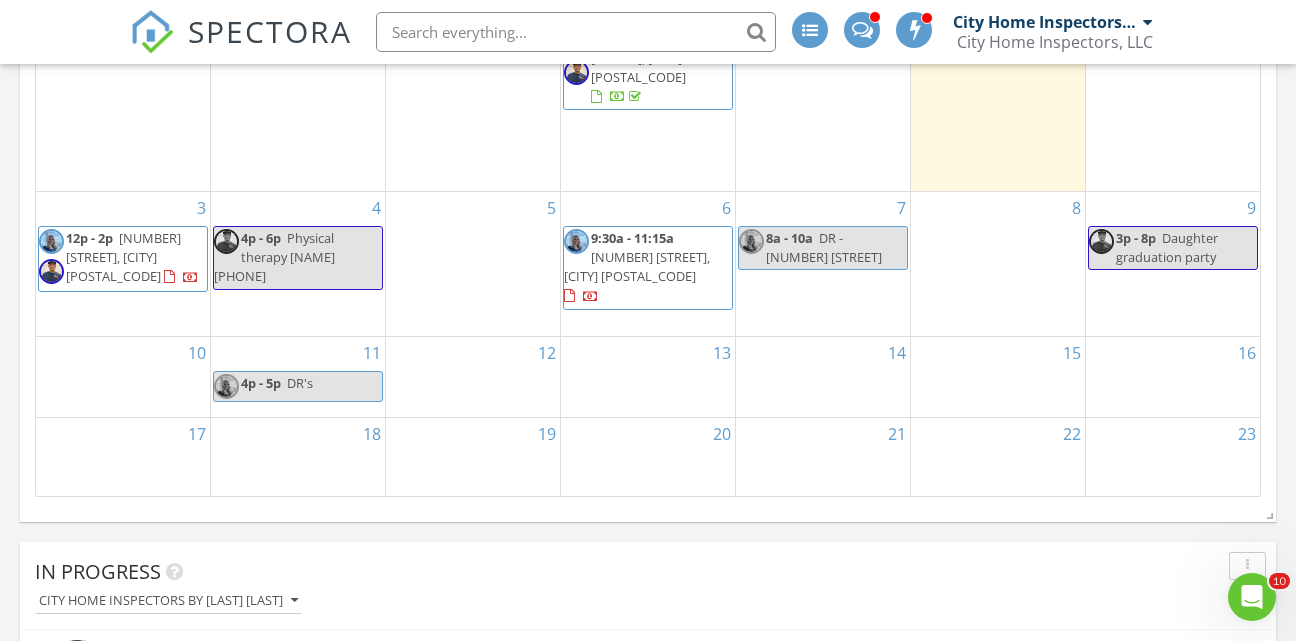 click on "9139 Walnut Ave, Franklin Park 60131" at bounding box center (123, 257) 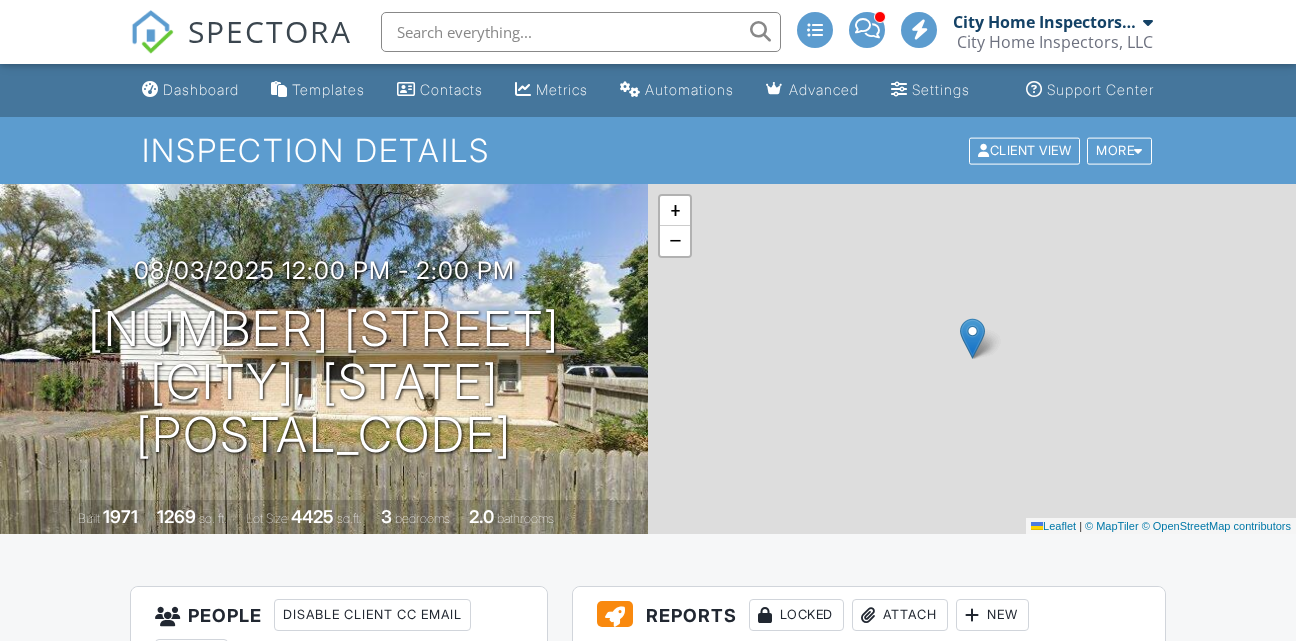 scroll, scrollTop: 0, scrollLeft: 0, axis: both 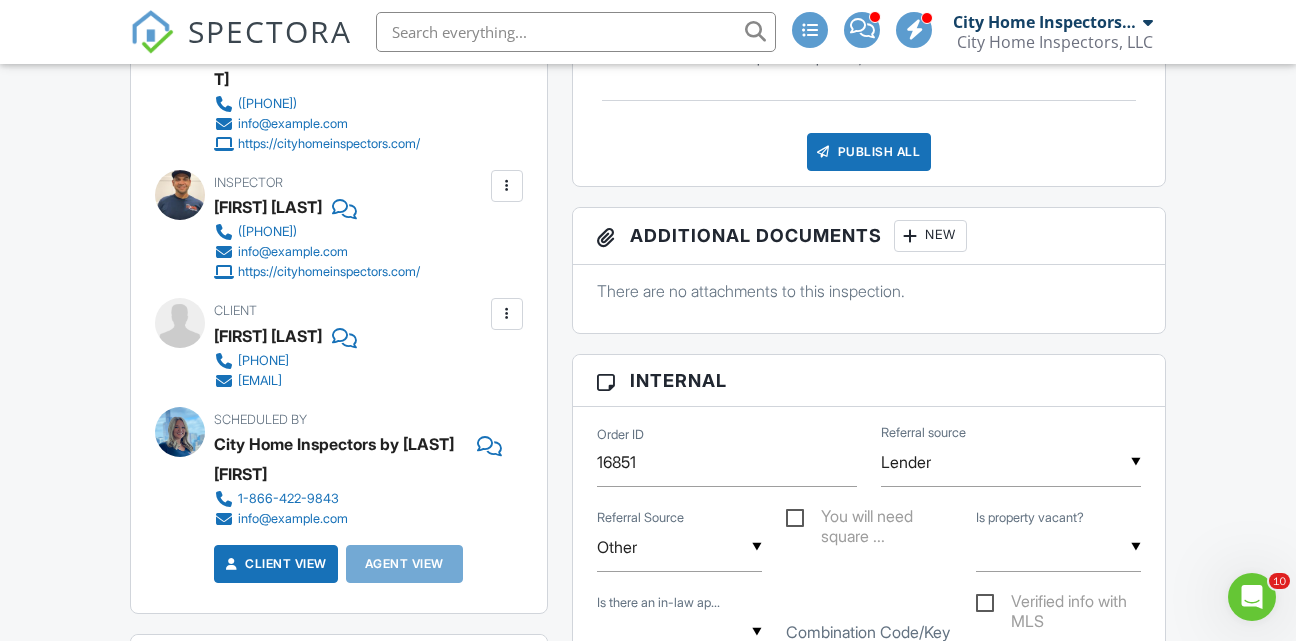 click at bounding box center [507, 314] 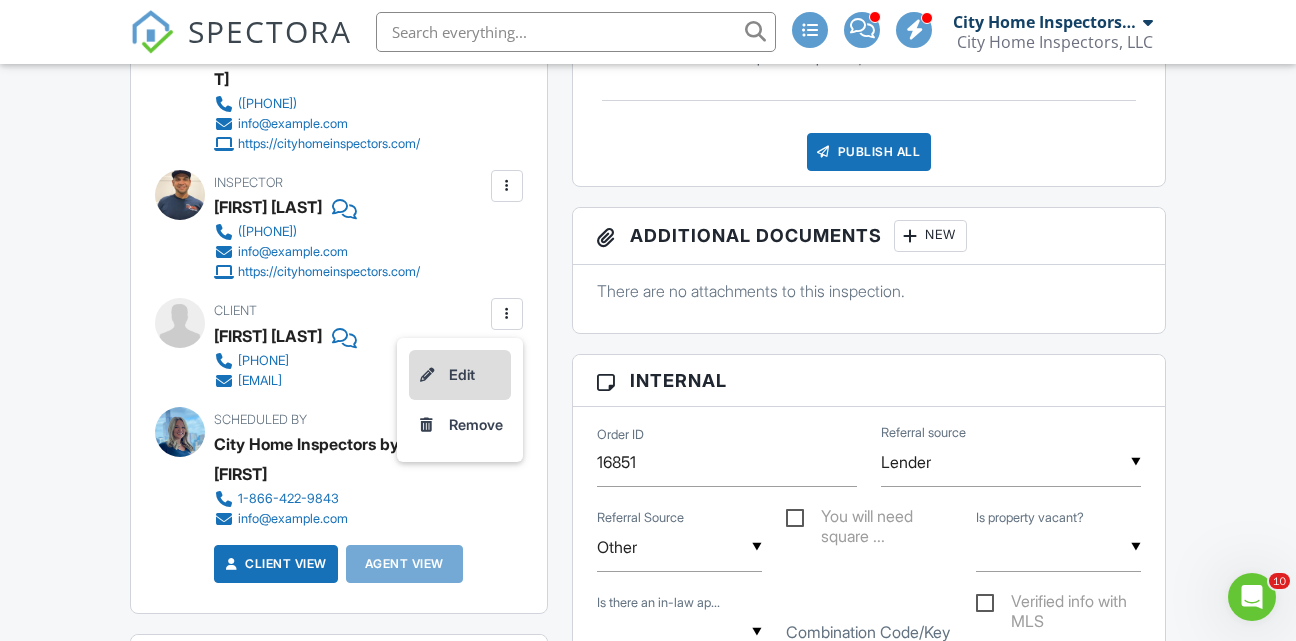 click on "Edit" at bounding box center (460, 375) 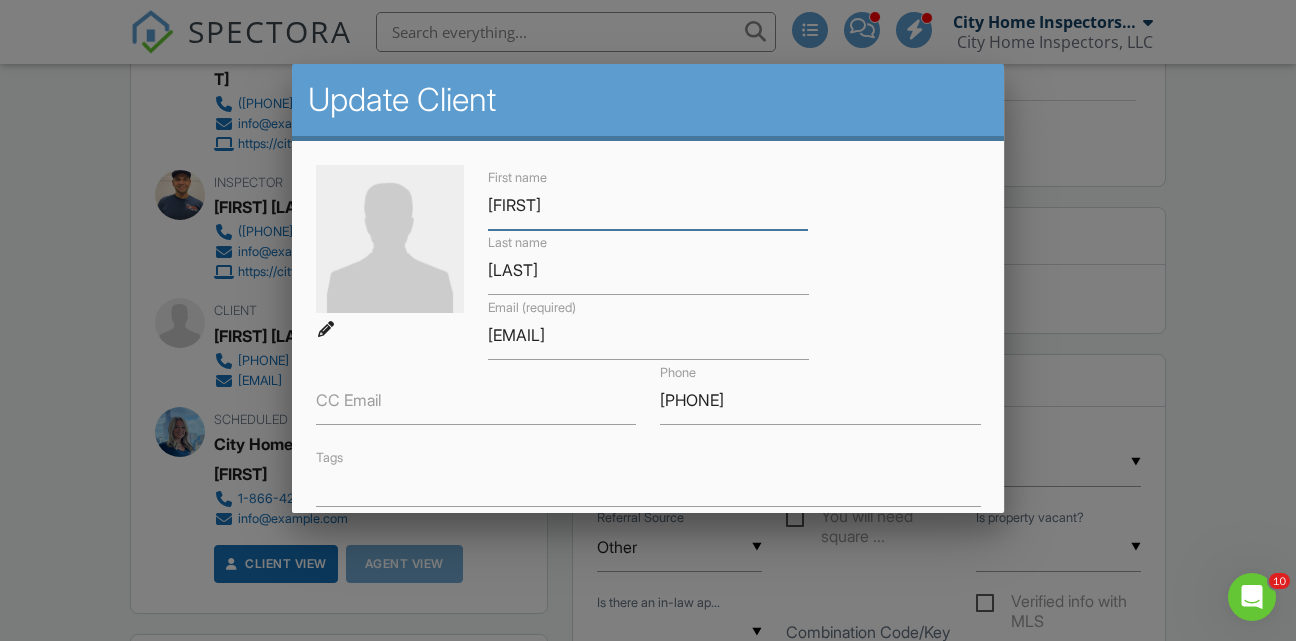 click on "Jovan" at bounding box center (648, 205) 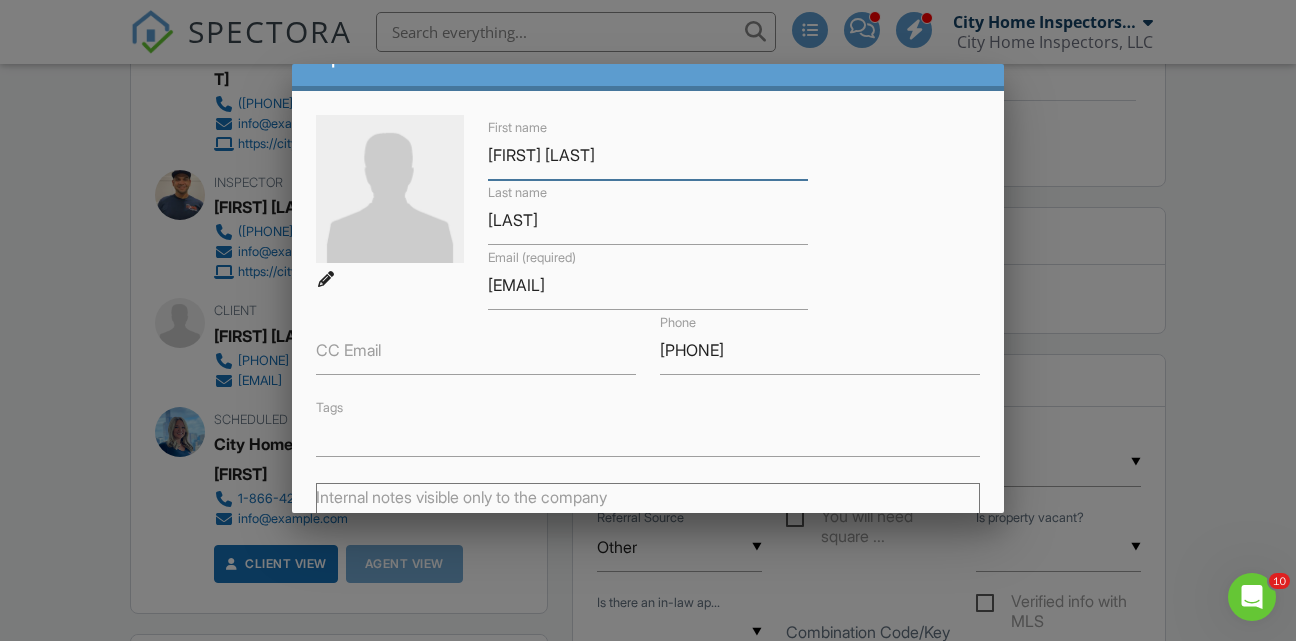 scroll, scrollTop: 48, scrollLeft: 0, axis: vertical 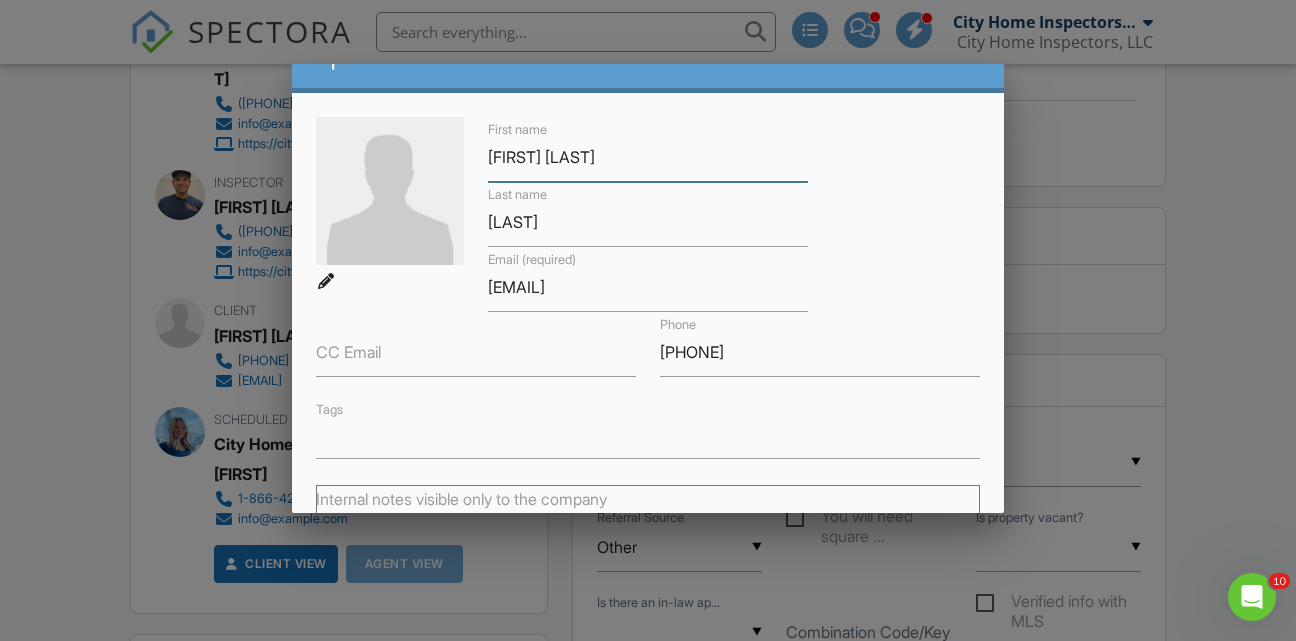 type on "[FIRST]" 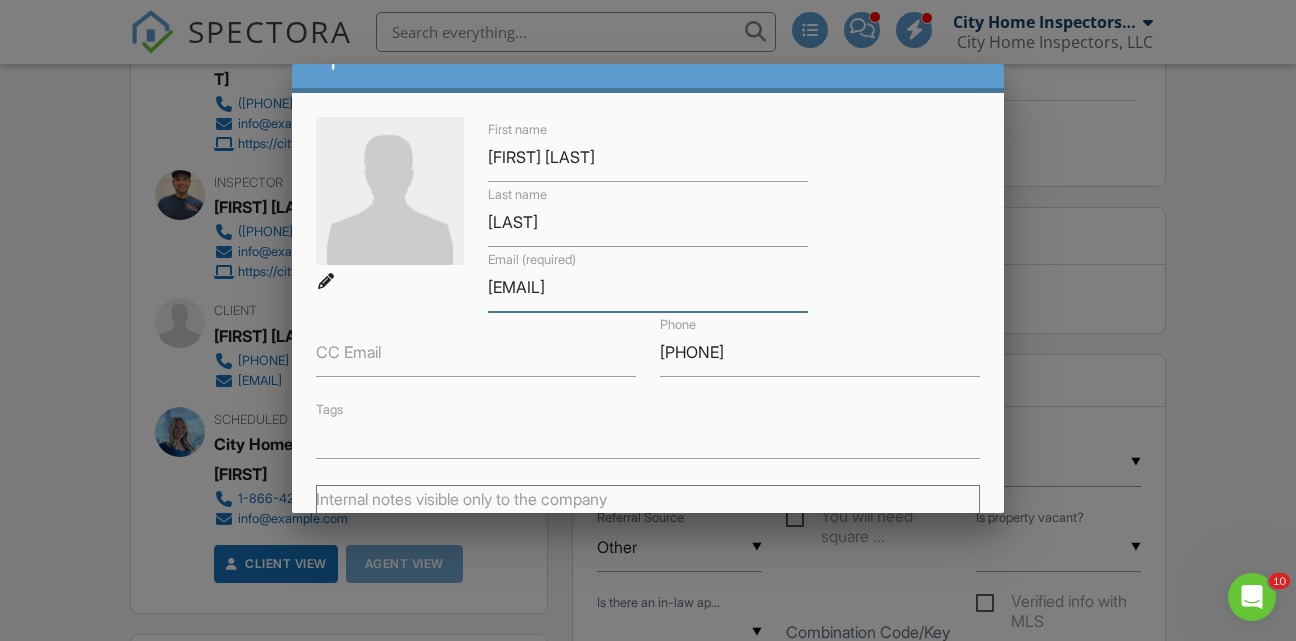 click on "[EMAIL]" at bounding box center (648, 287) 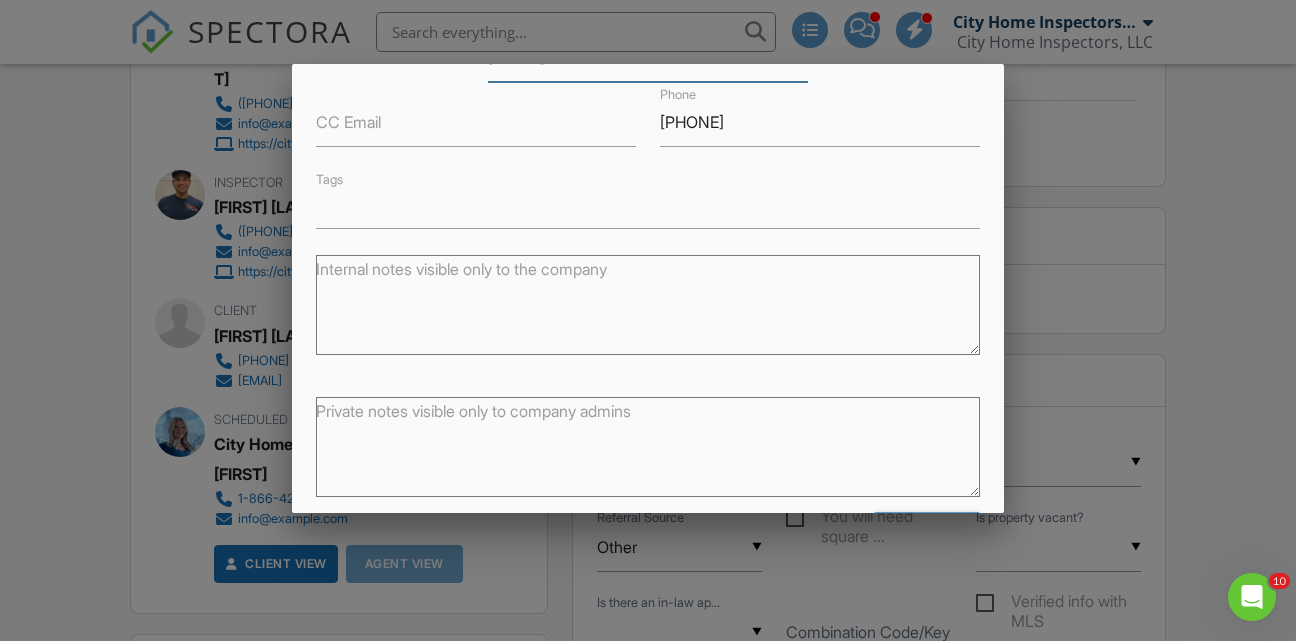 scroll, scrollTop: 353, scrollLeft: 0, axis: vertical 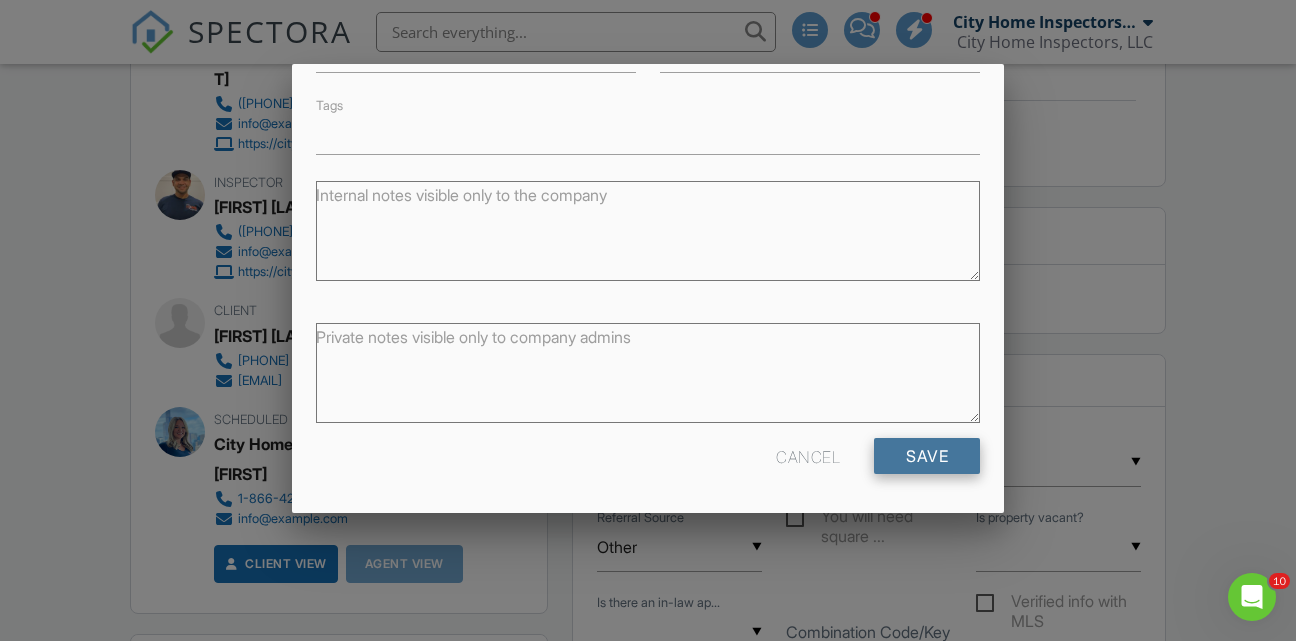 type on "joanncurbelo12@gmail.com" 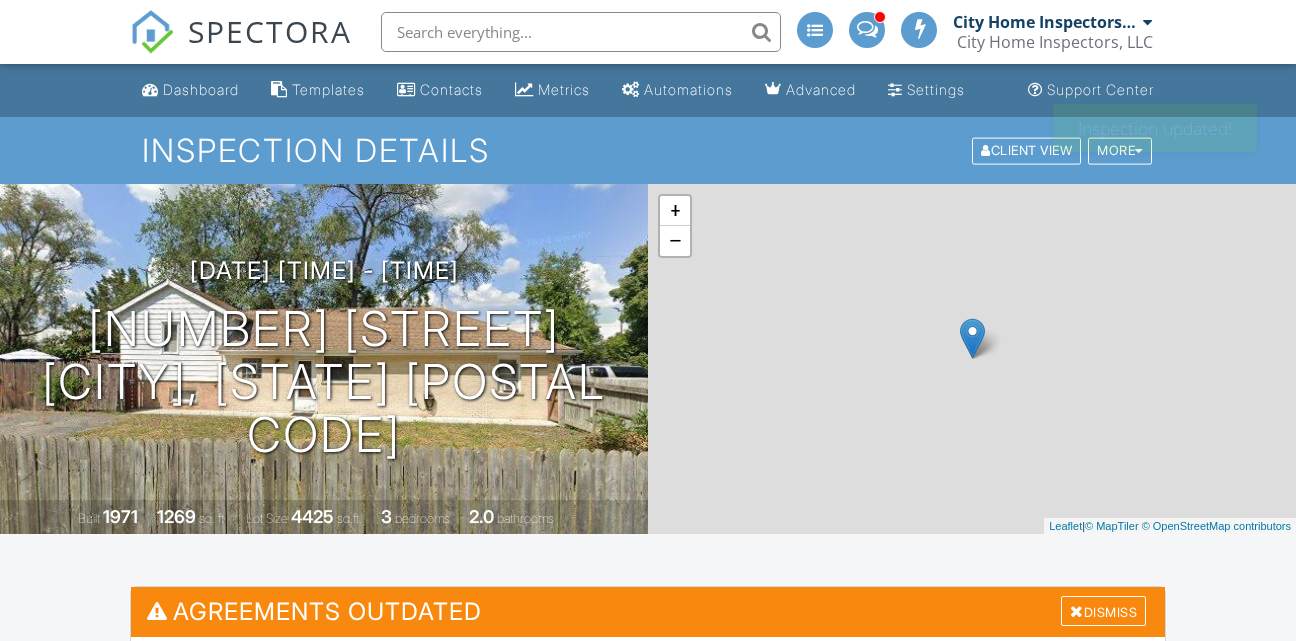 scroll, scrollTop: 0, scrollLeft: 0, axis: both 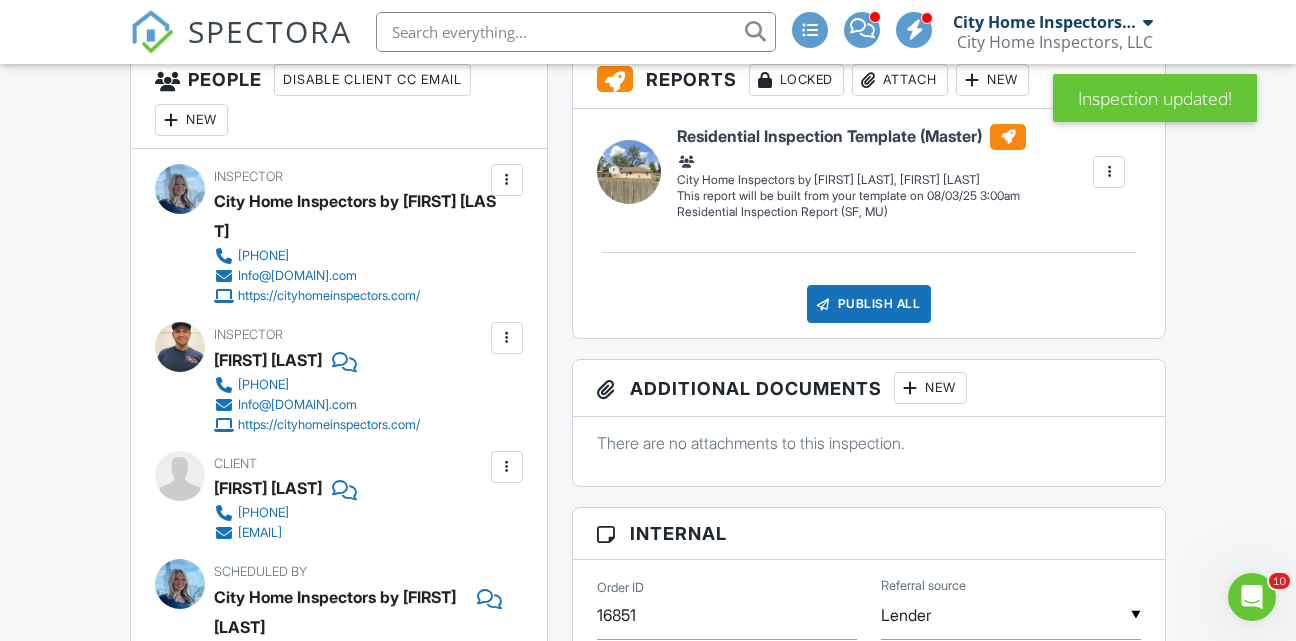 click at bounding box center (507, 467) 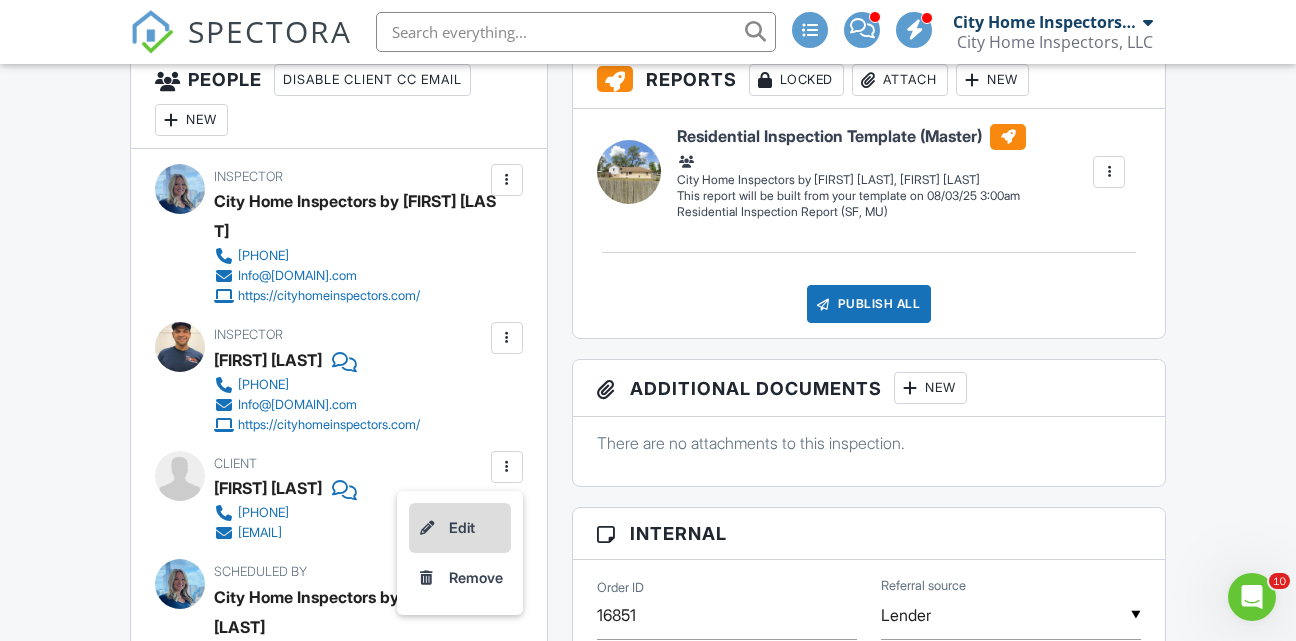 click on "Edit" at bounding box center [460, 528] 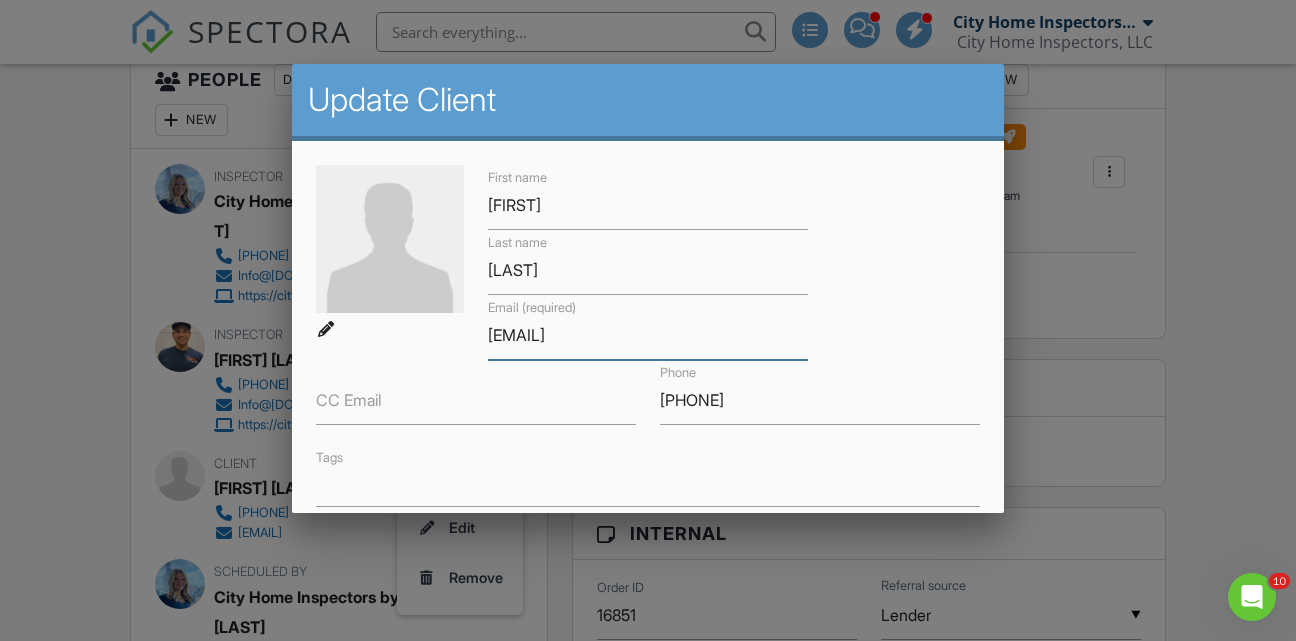 click on "[EMAIL]" at bounding box center [648, 335] 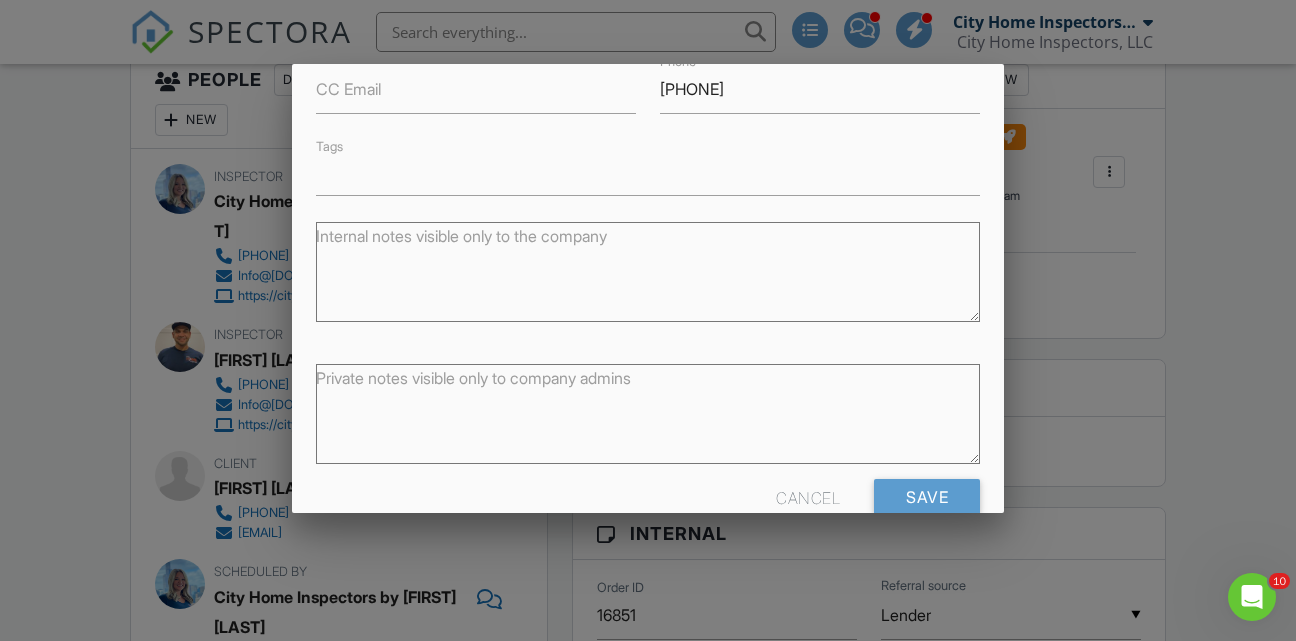 scroll, scrollTop: 353, scrollLeft: 0, axis: vertical 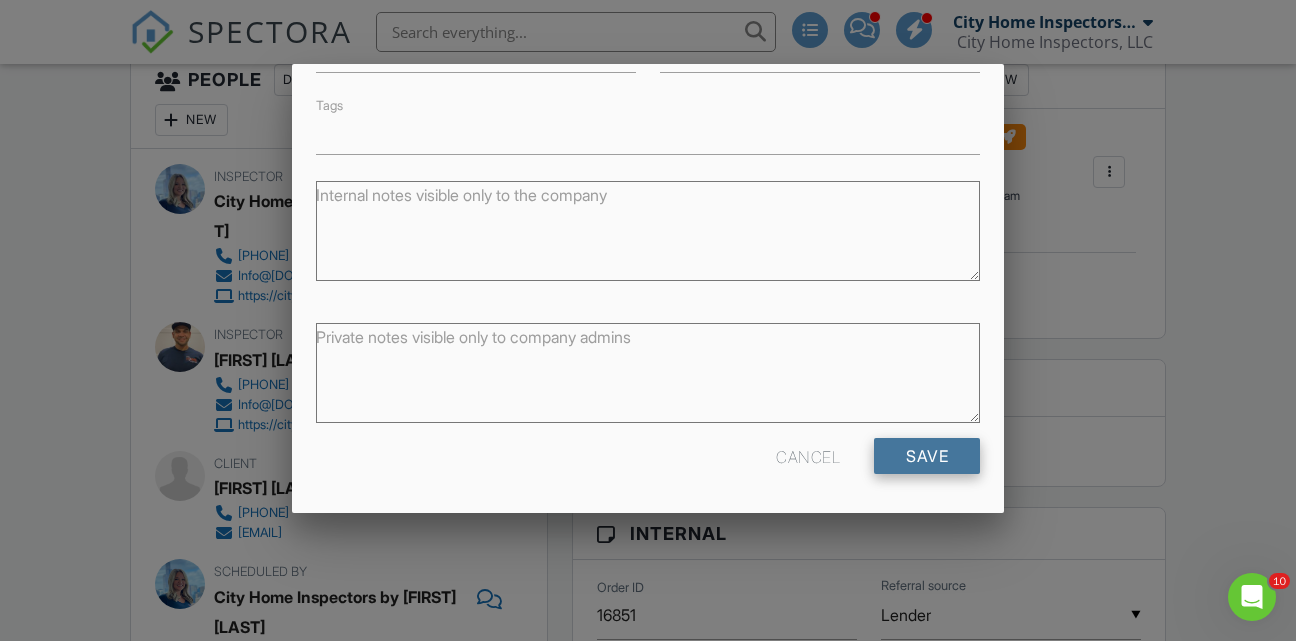 type on "[EMAIL]" 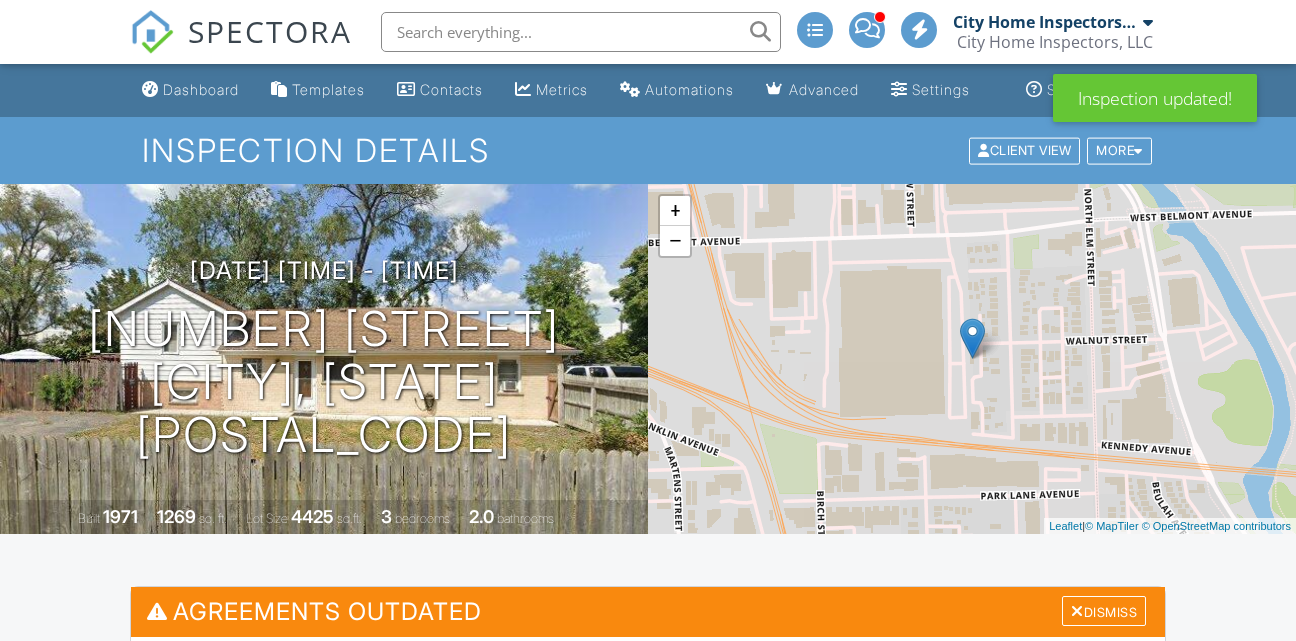 click on "Update Agreements" at bounding box center (647, 709) 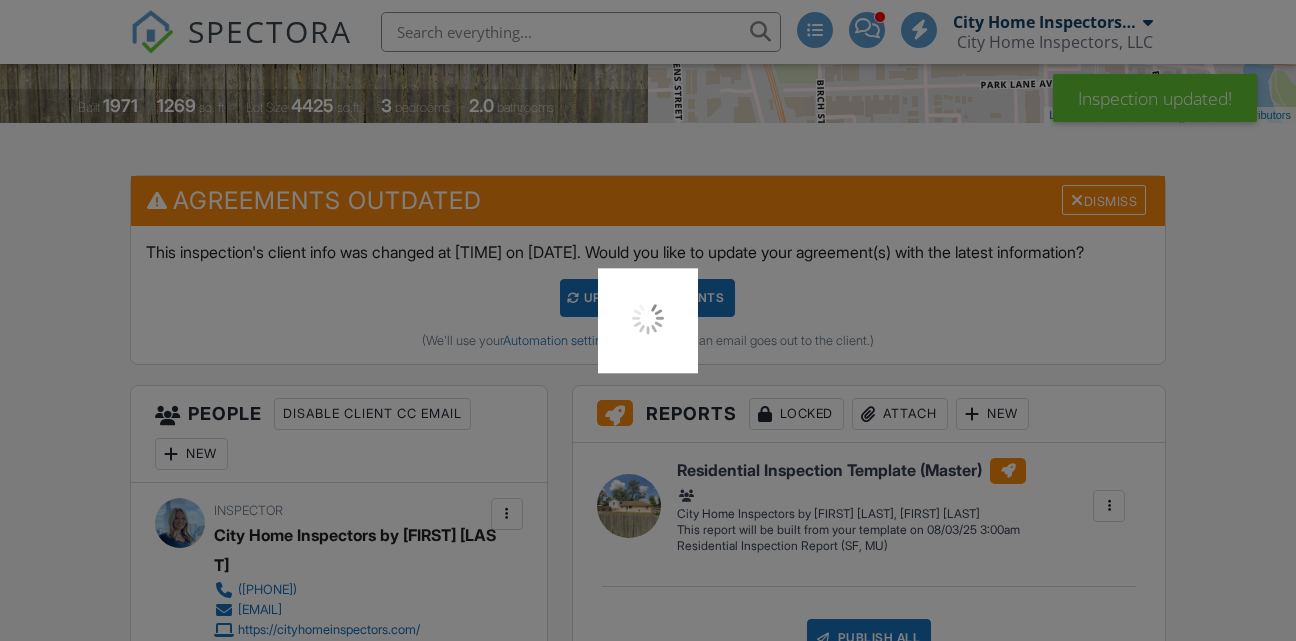 scroll, scrollTop: 411, scrollLeft: 0, axis: vertical 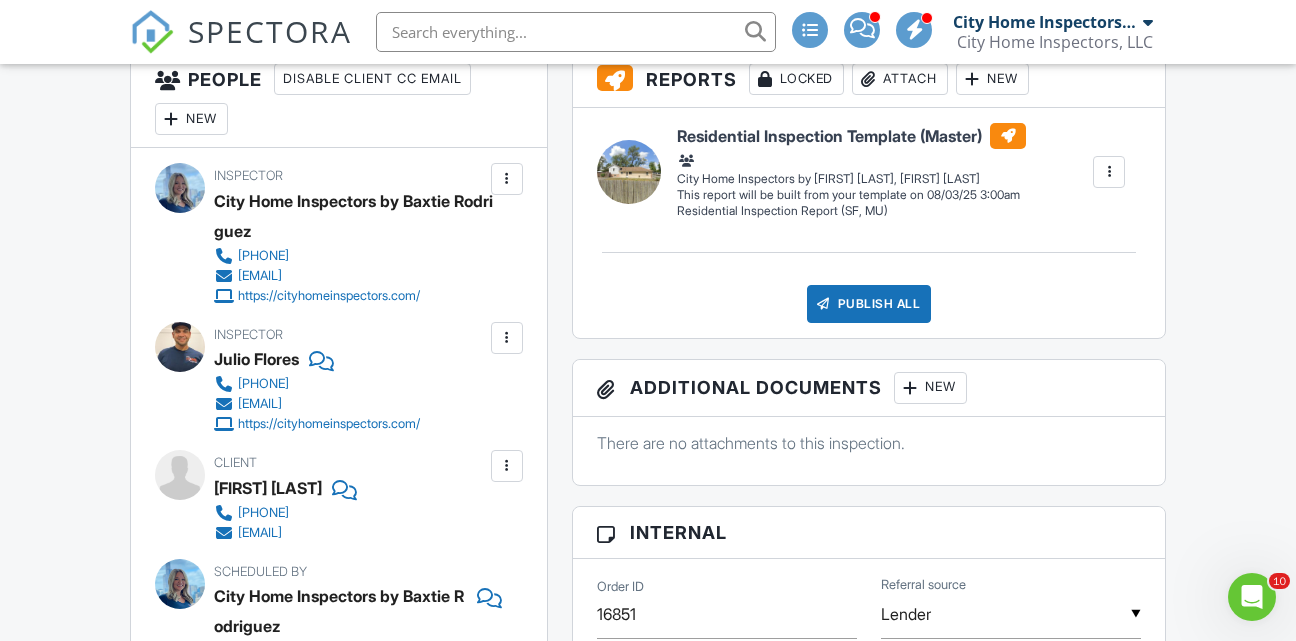 click on "New" at bounding box center (191, 119) 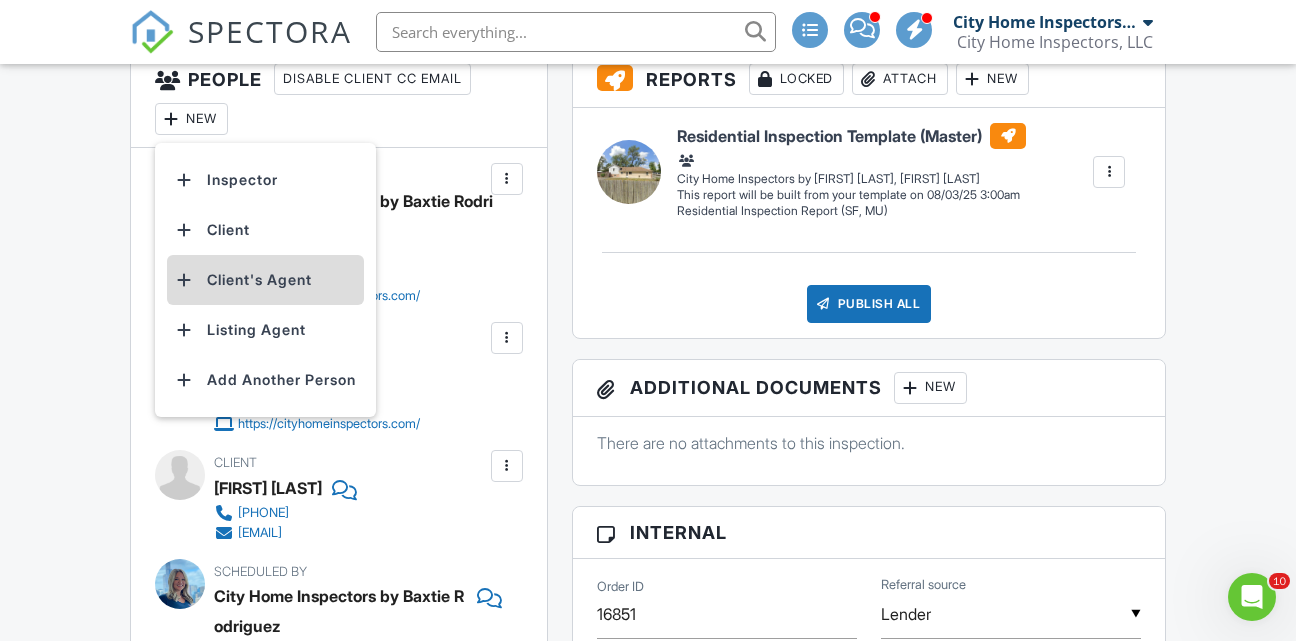 click on "Client's Agent" at bounding box center [265, 280] 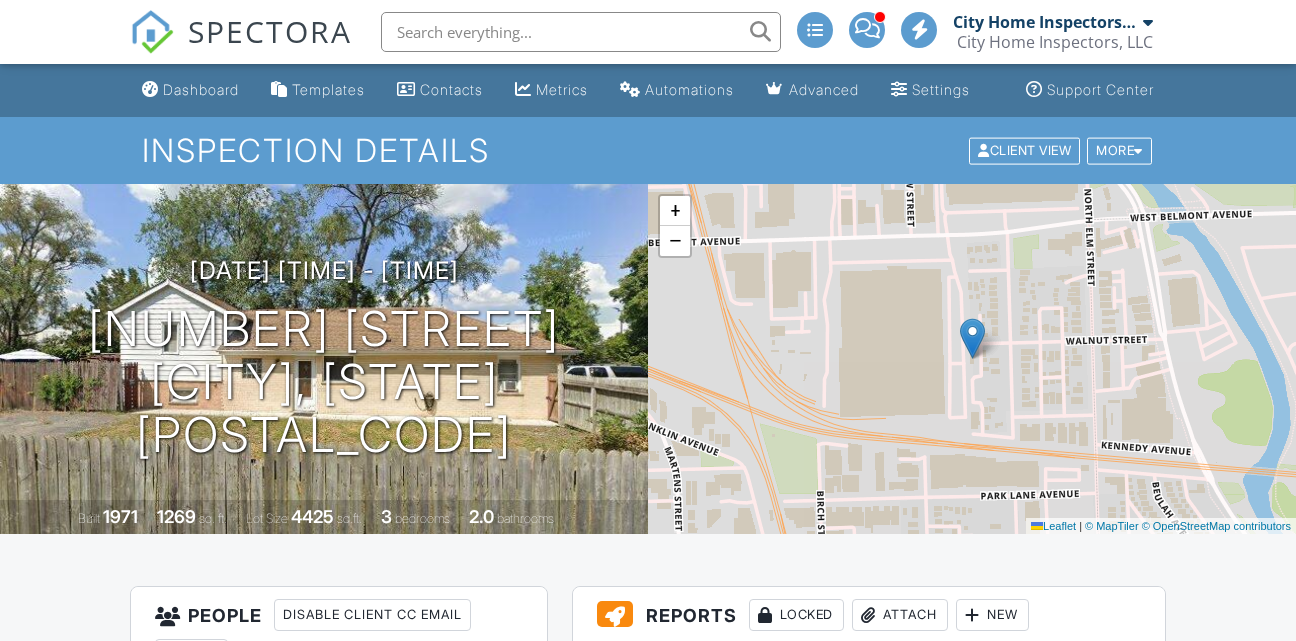 scroll, scrollTop: 690, scrollLeft: 0, axis: vertical 